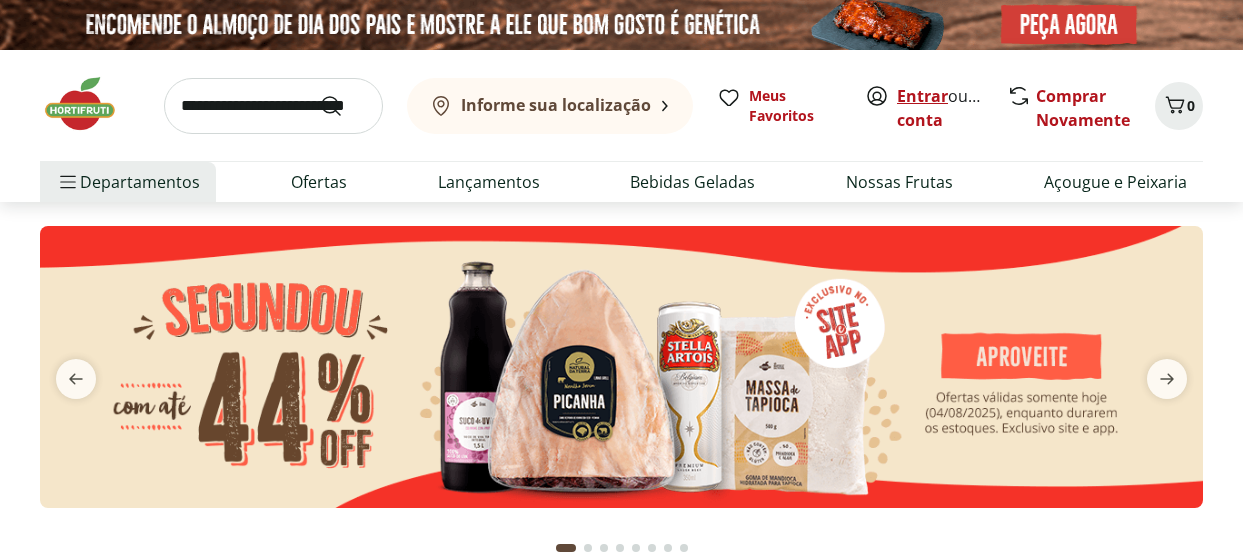 scroll, scrollTop: 0, scrollLeft: 0, axis: both 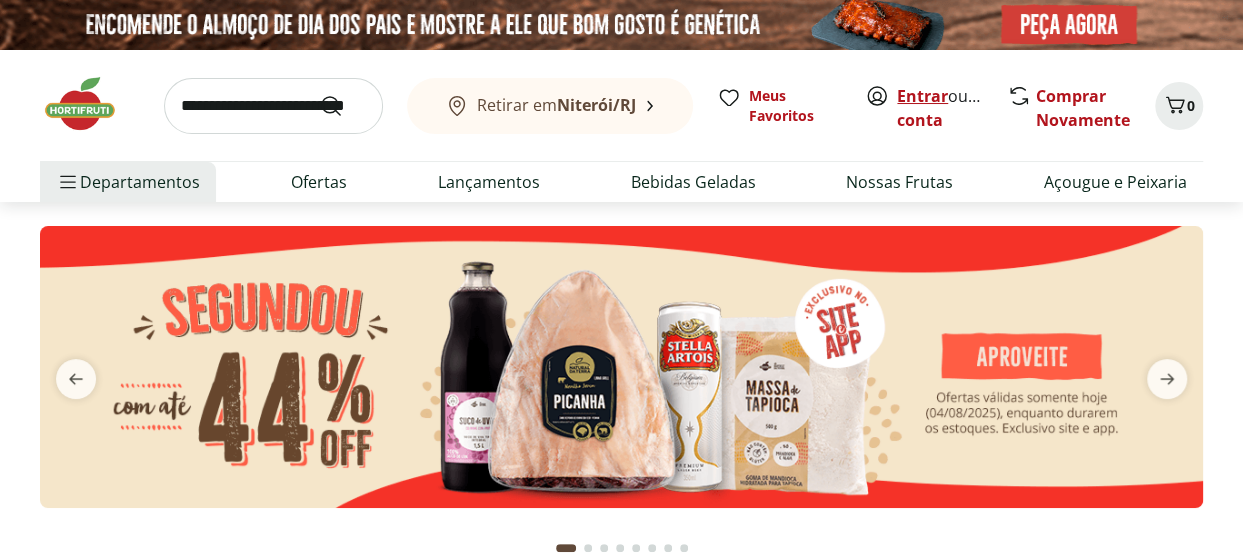 click on "Entrar" at bounding box center [922, 96] 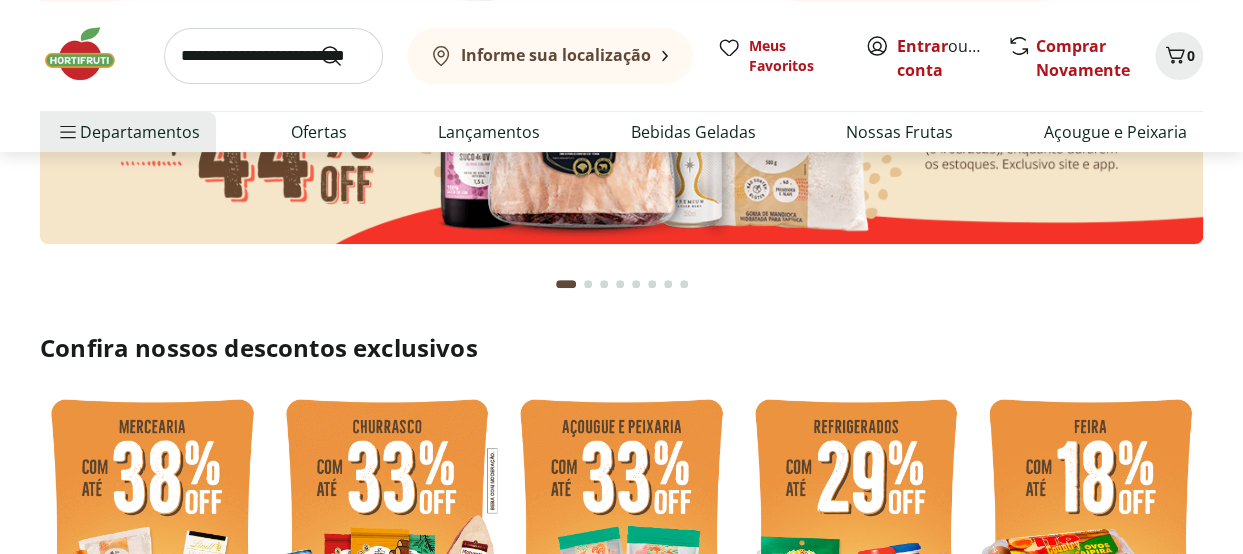 scroll, scrollTop: 300, scrollLeft: 0, axis: vertical 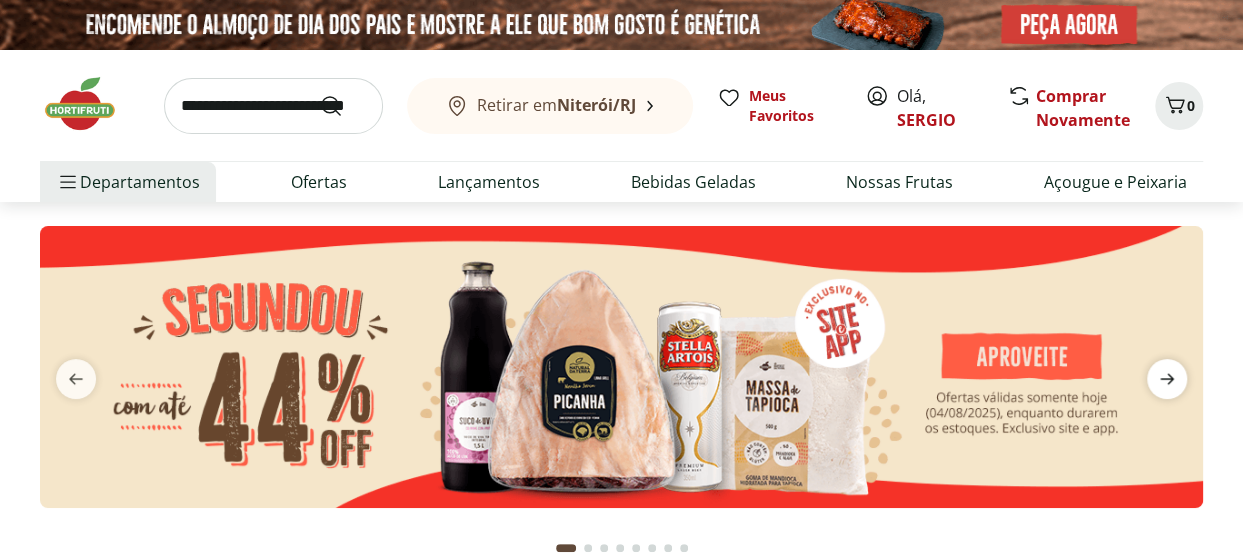 click 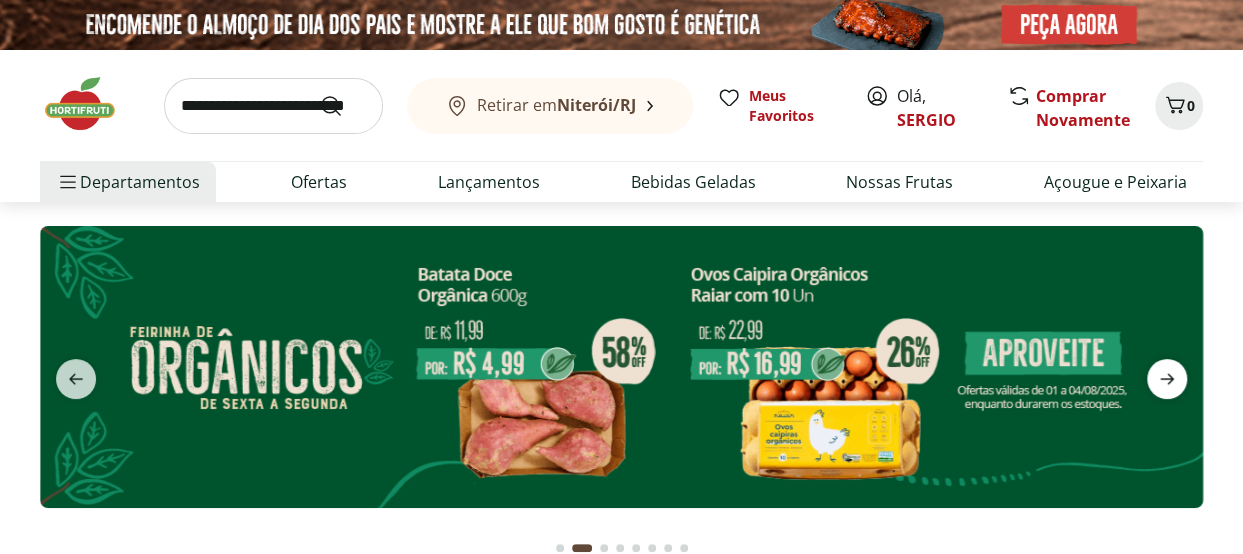 click 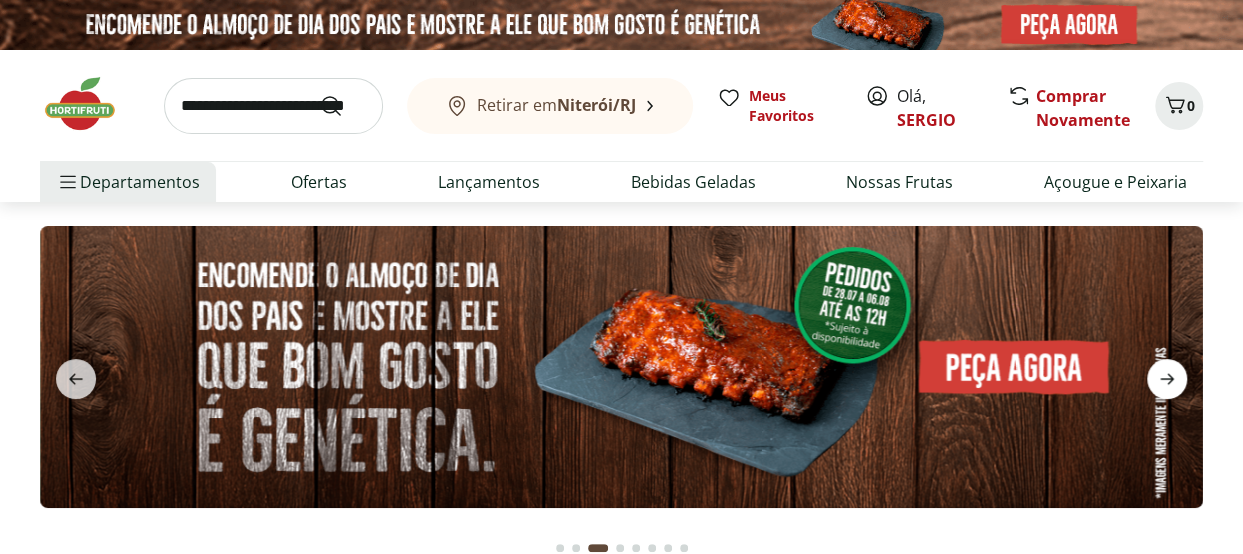 click 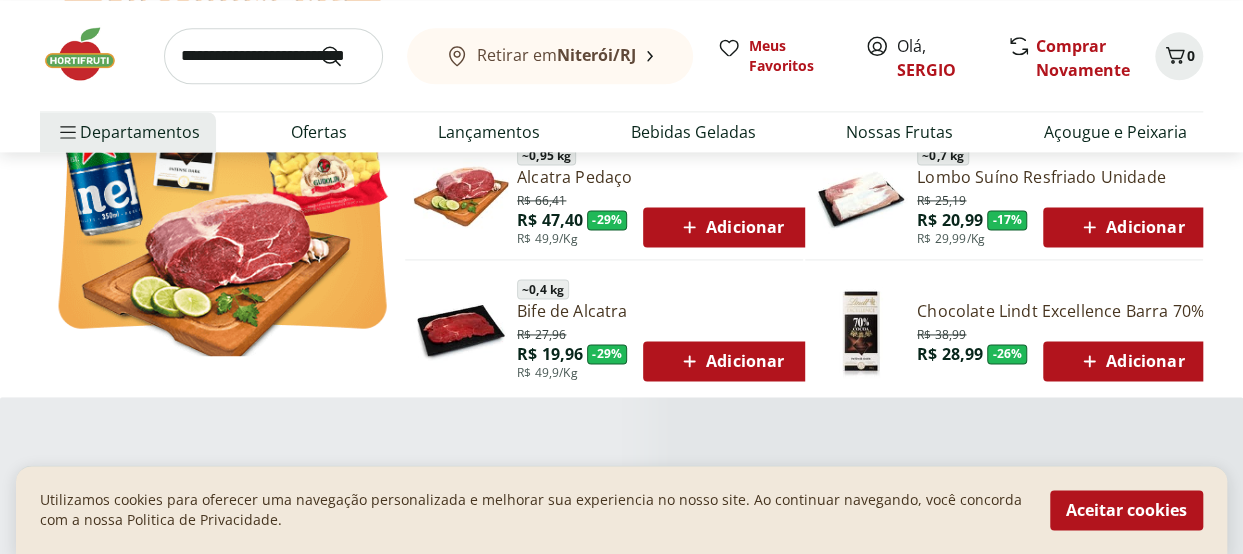 scroll, scrollTop: 1700, scrollLeft: 0, axis: vertical 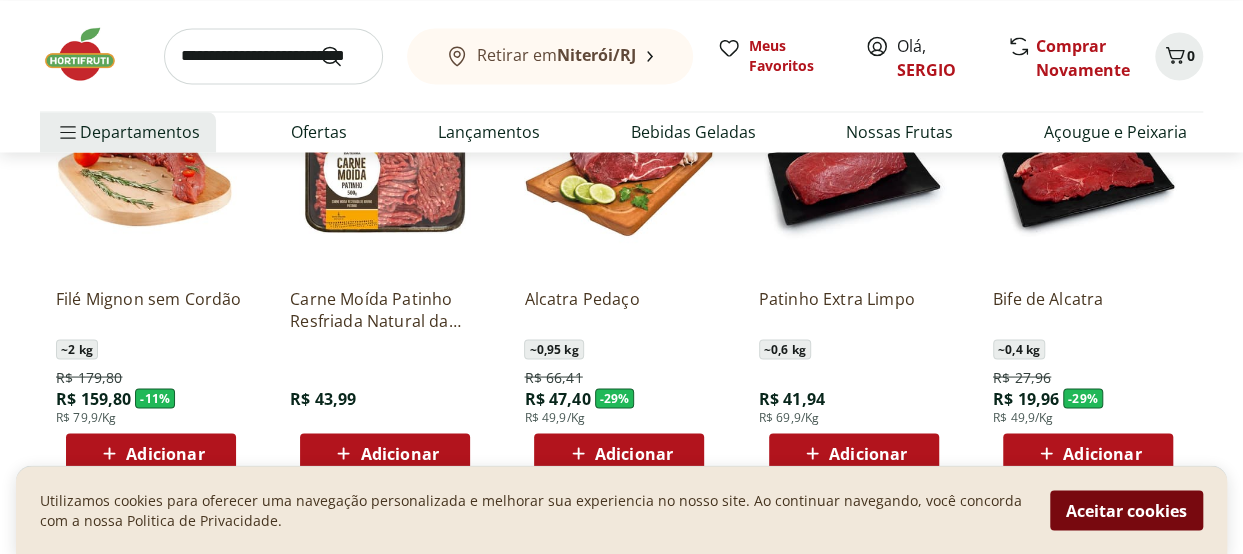 click on "Aceitar cookies" at bounding box center (1126, 510) 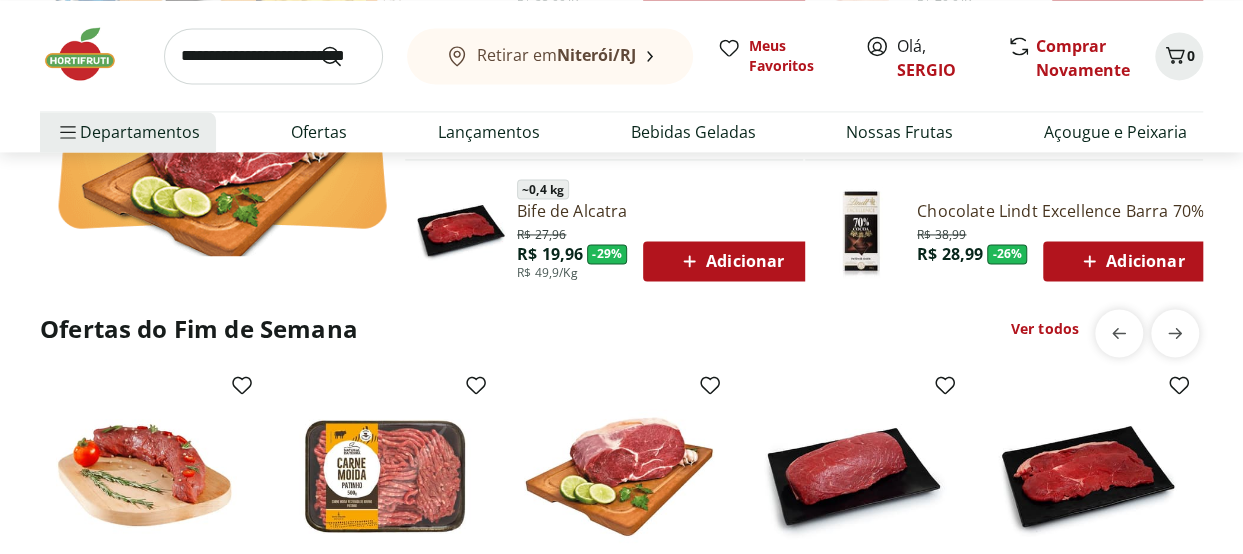 scroll, scrollTop: 1000, scrollLeft: 0, axis: vertical 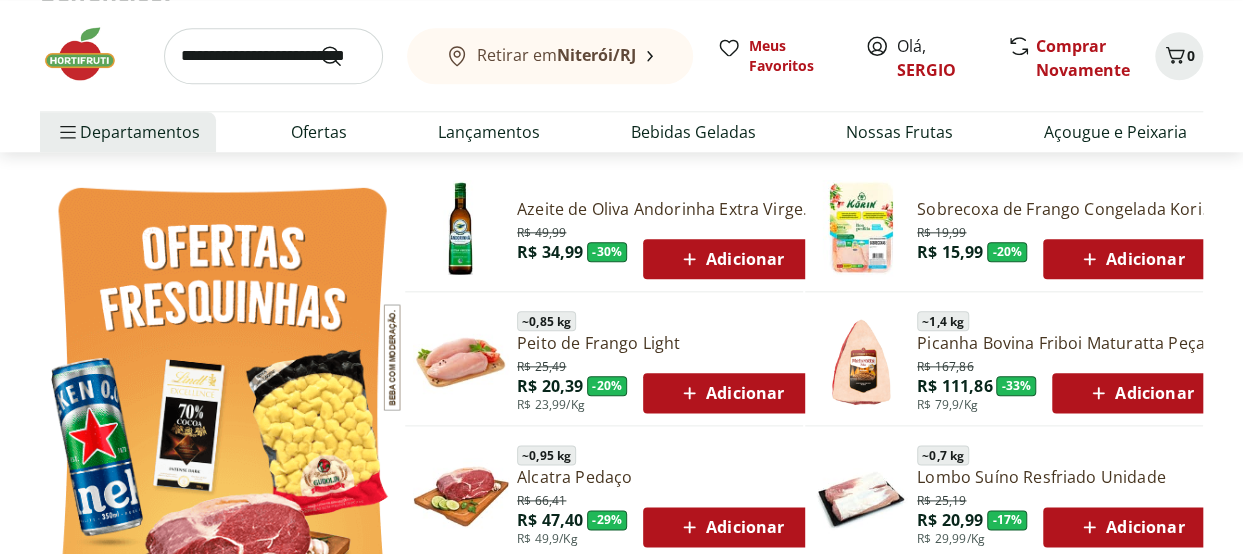 click 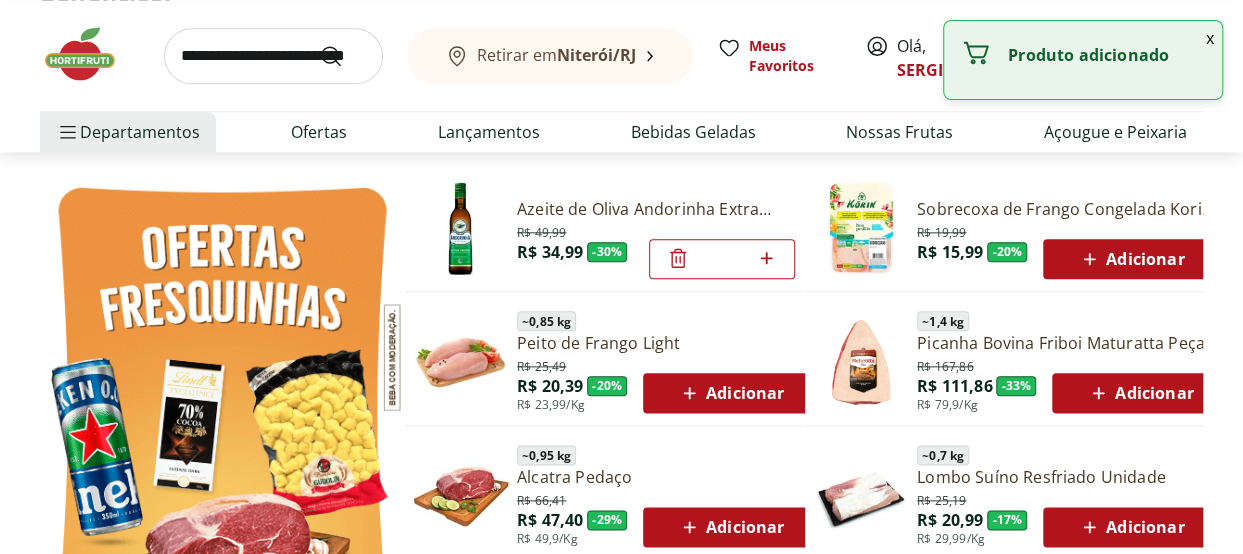 click on "Adicionar" at bounding box center [730, 393] 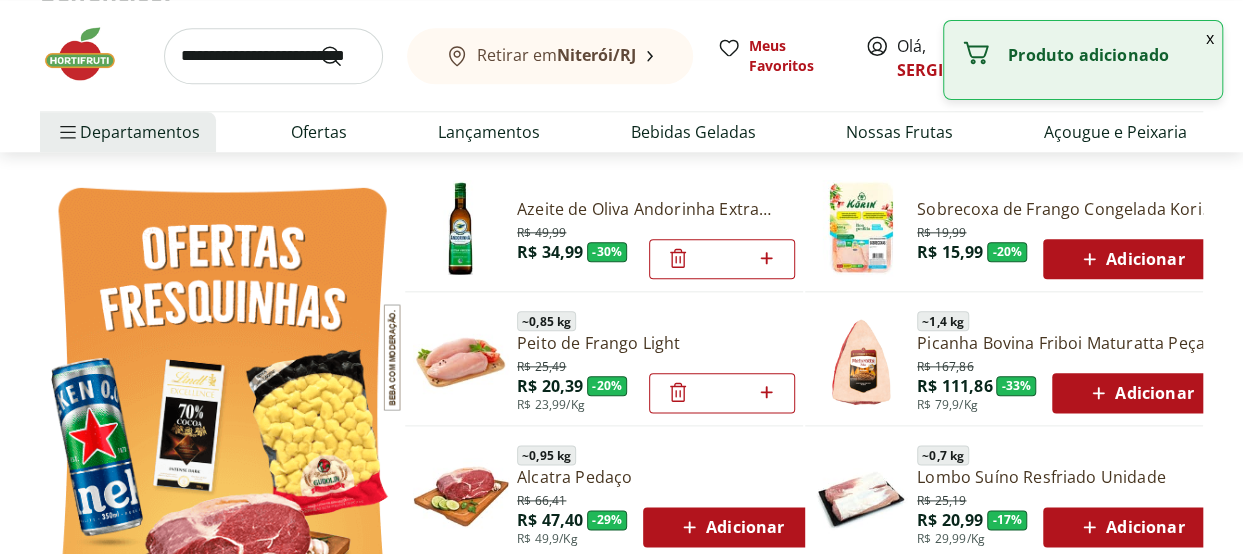 click on "Adicionar" at bounding box center [730, 527] 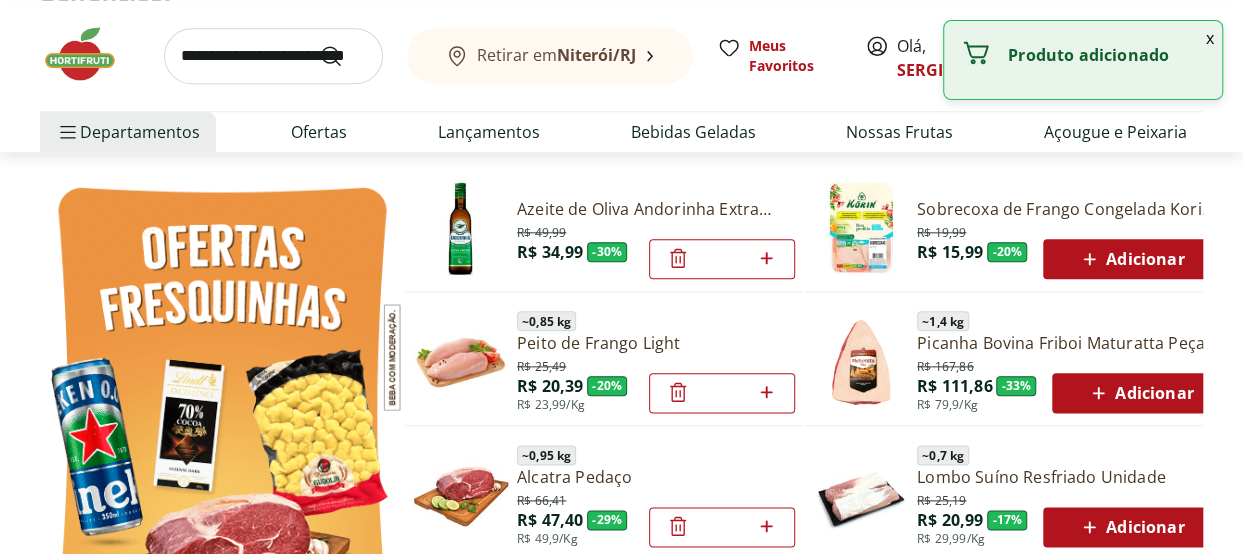 click on "Adicionar" at bounding box center [1139, 393] 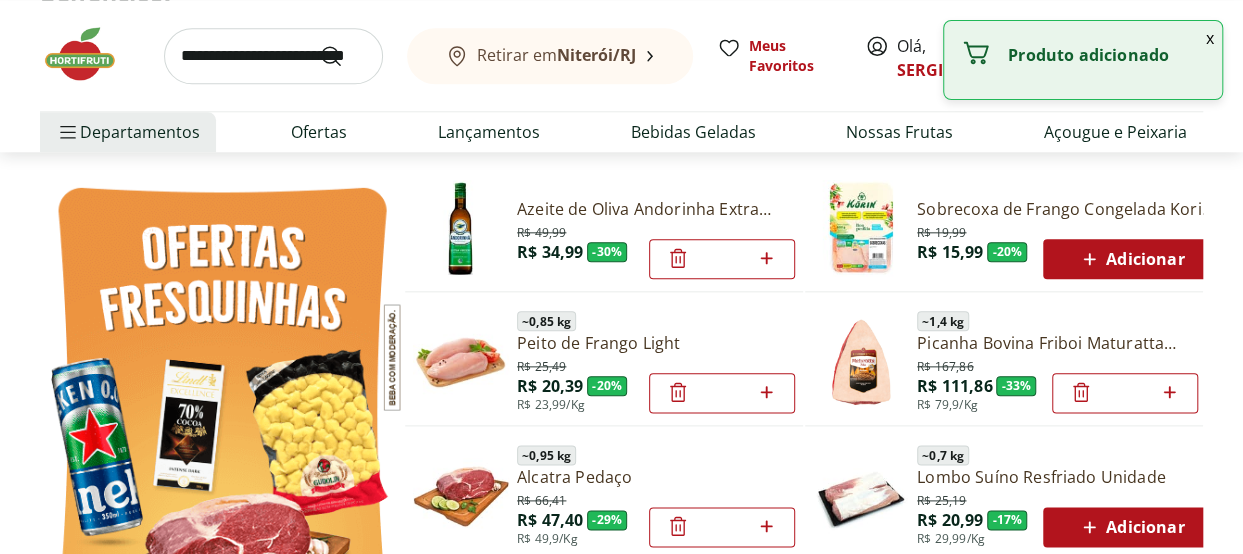 click on "Adicionar" at bounding box center (1130, 259) 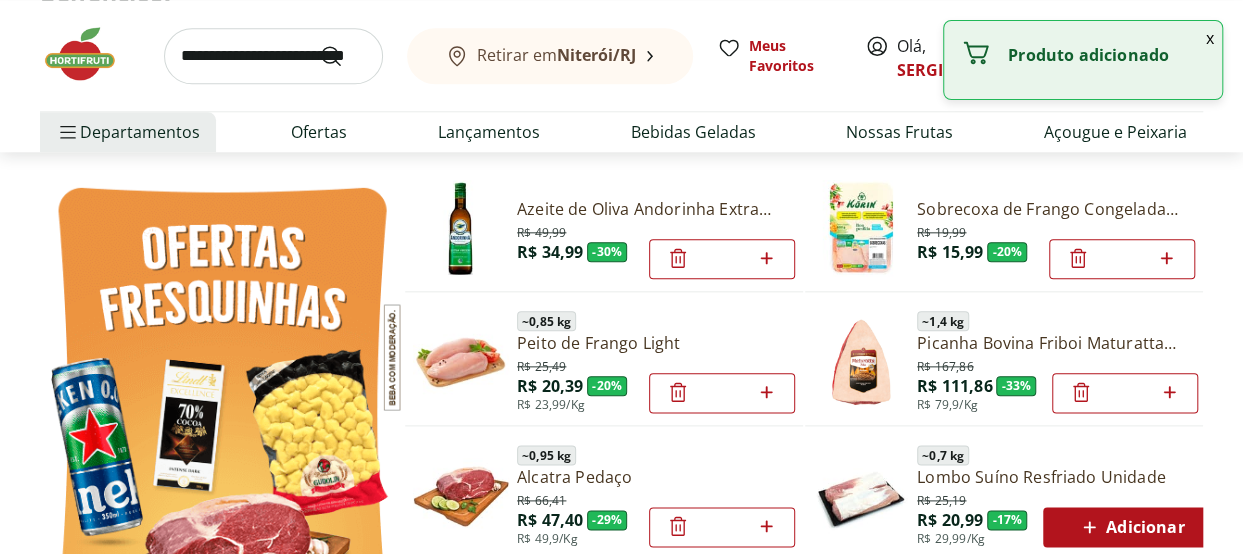 click on "*" at bounding box center (1122, 259) 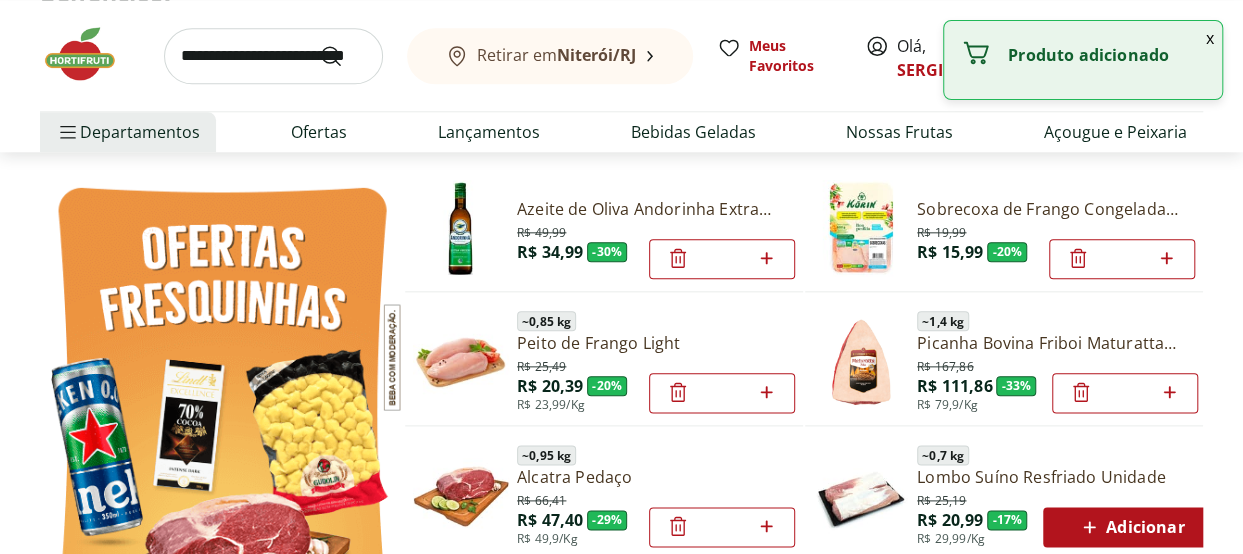 click on "*" at bounding box center [1122, 259] 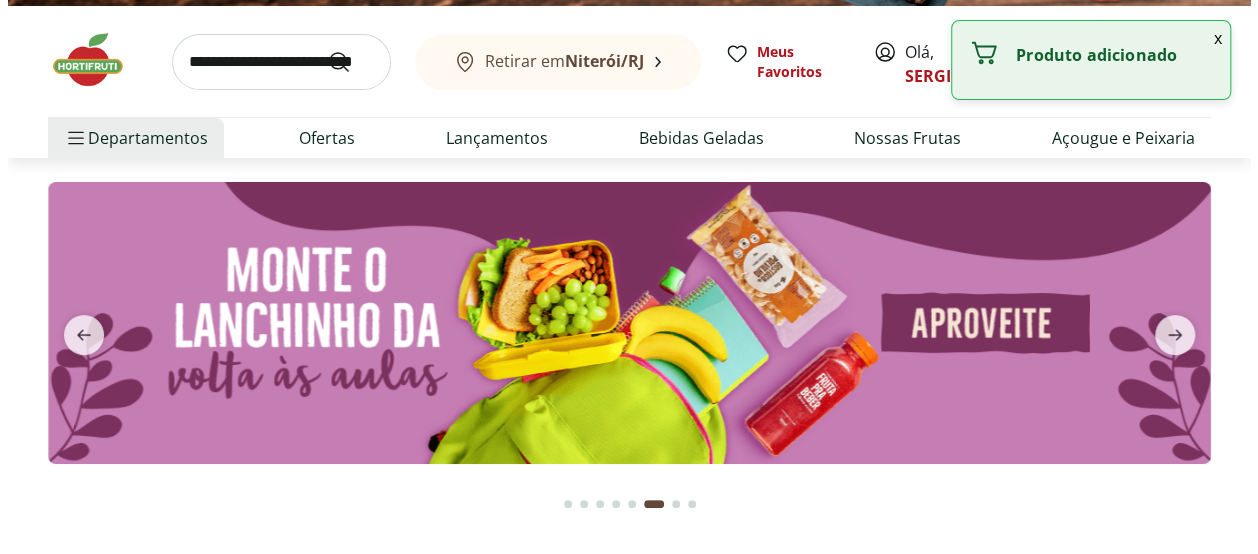 scroll, scrollTop: 0, scrollLeft: 0, axis: both 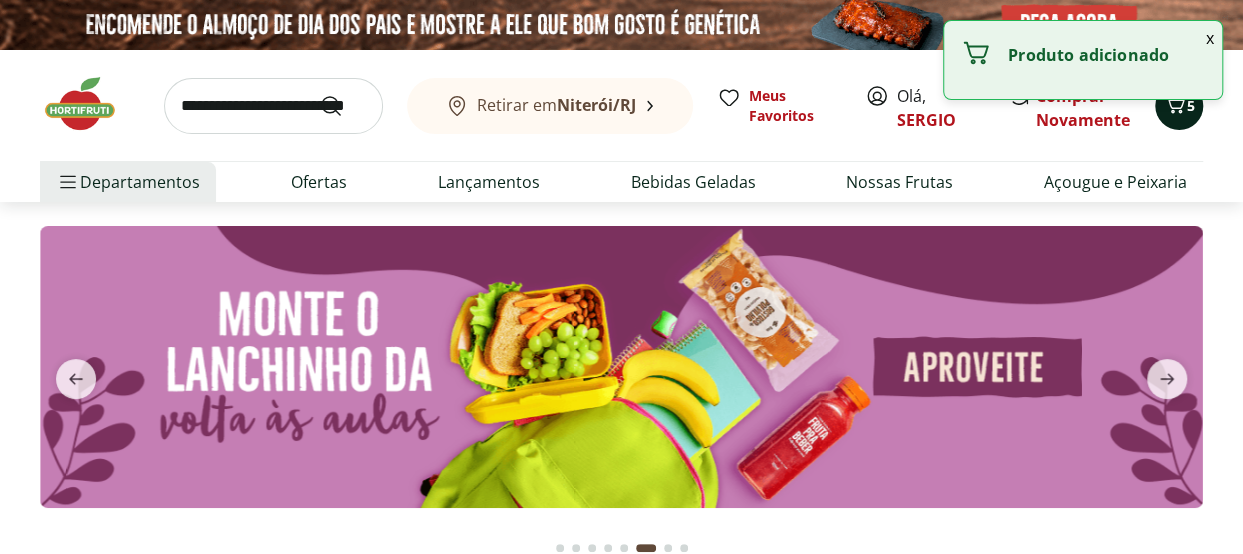click 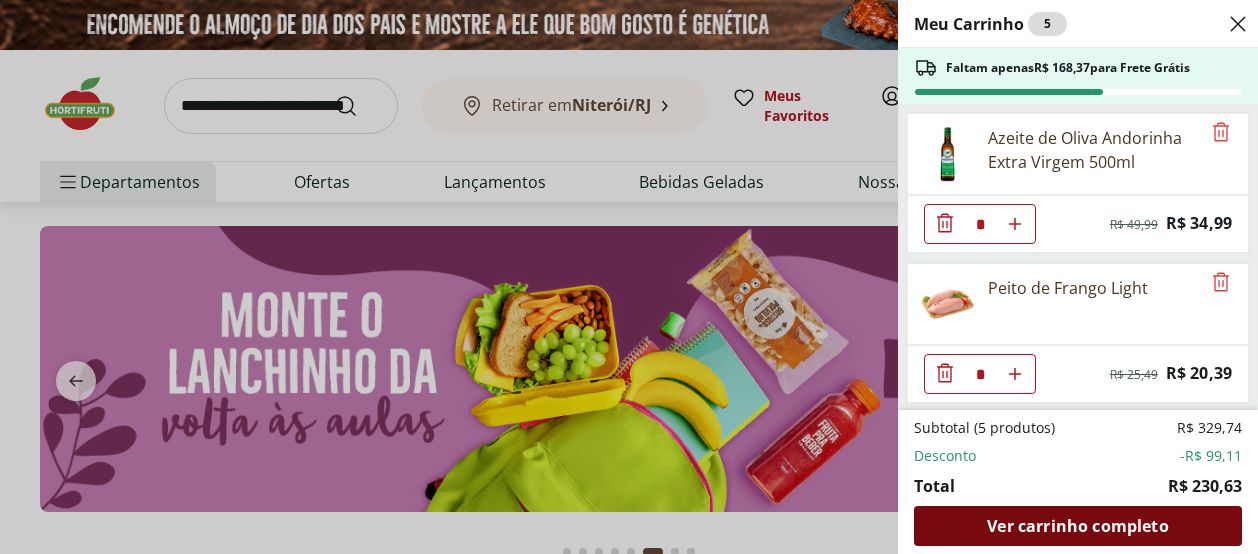 click on "Ver carrinho completo" at bounding box center (1077, 526) 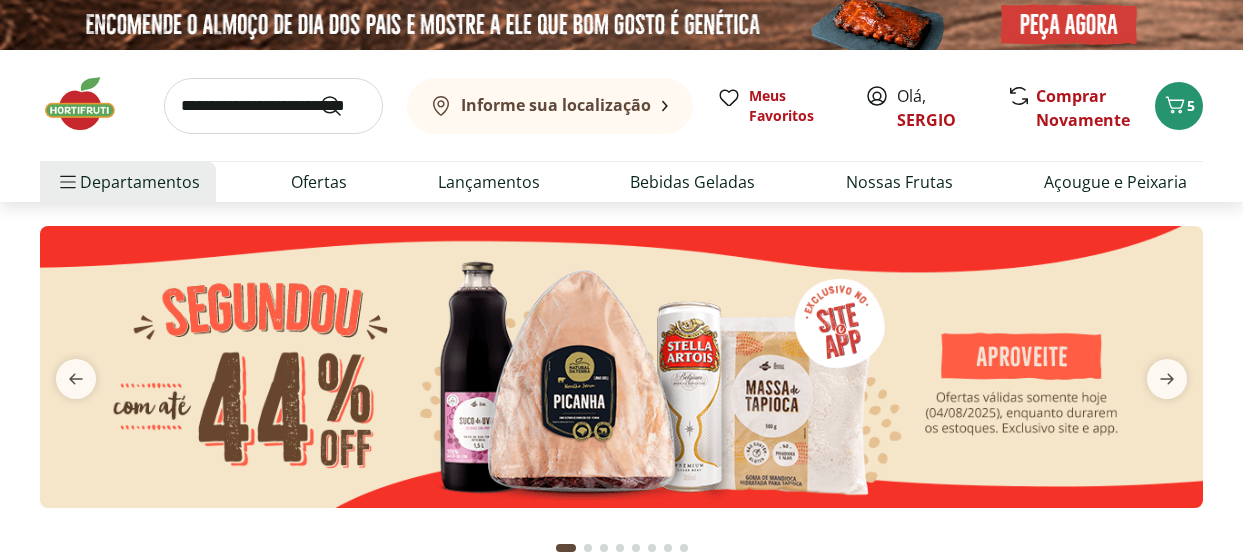 scroll, scrollTop: 0, scrollLeft: 0, axis: both 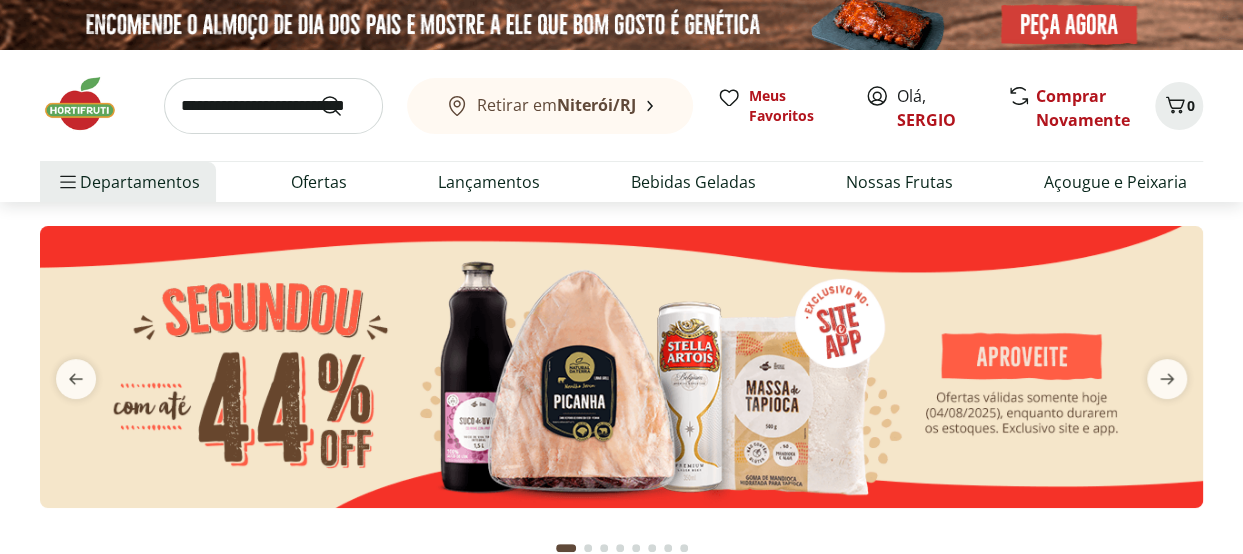 click at bounding box center [273, 106] 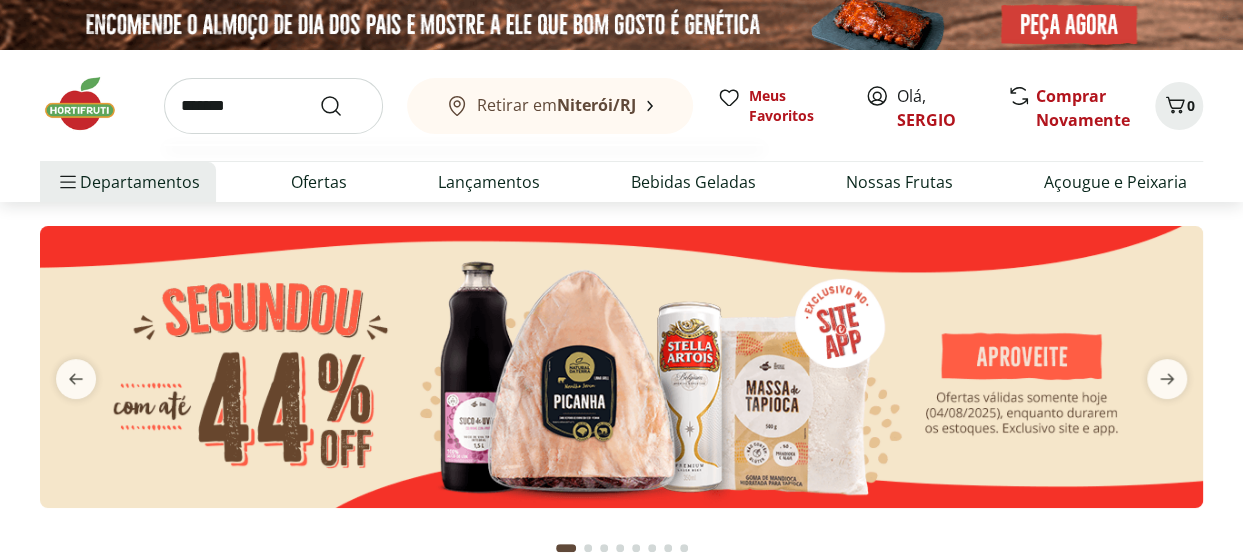 type on "*******" 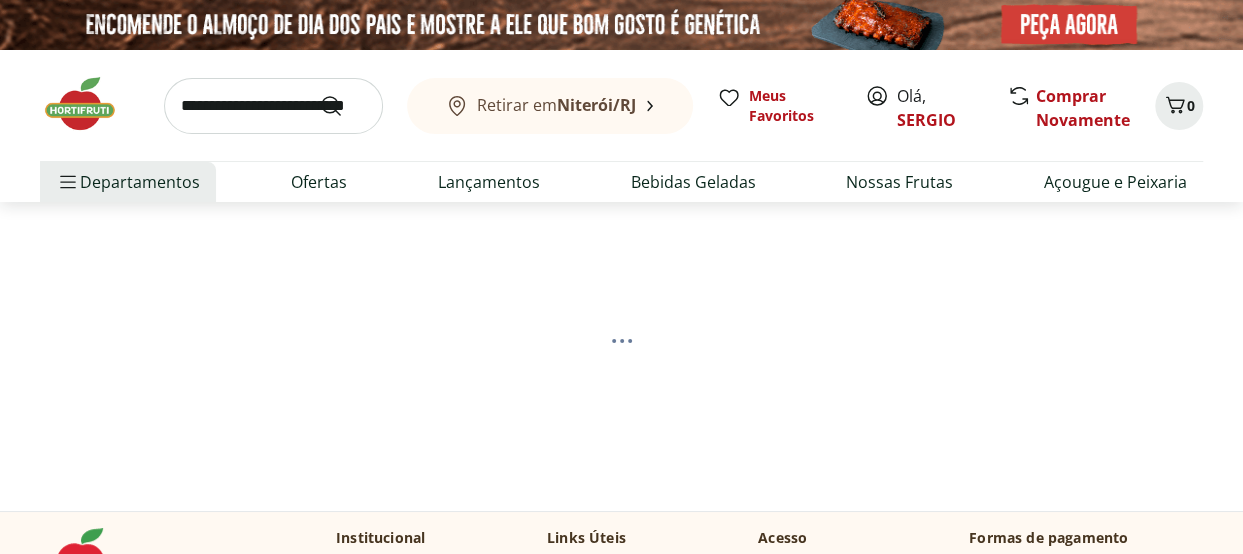 select on "**********" 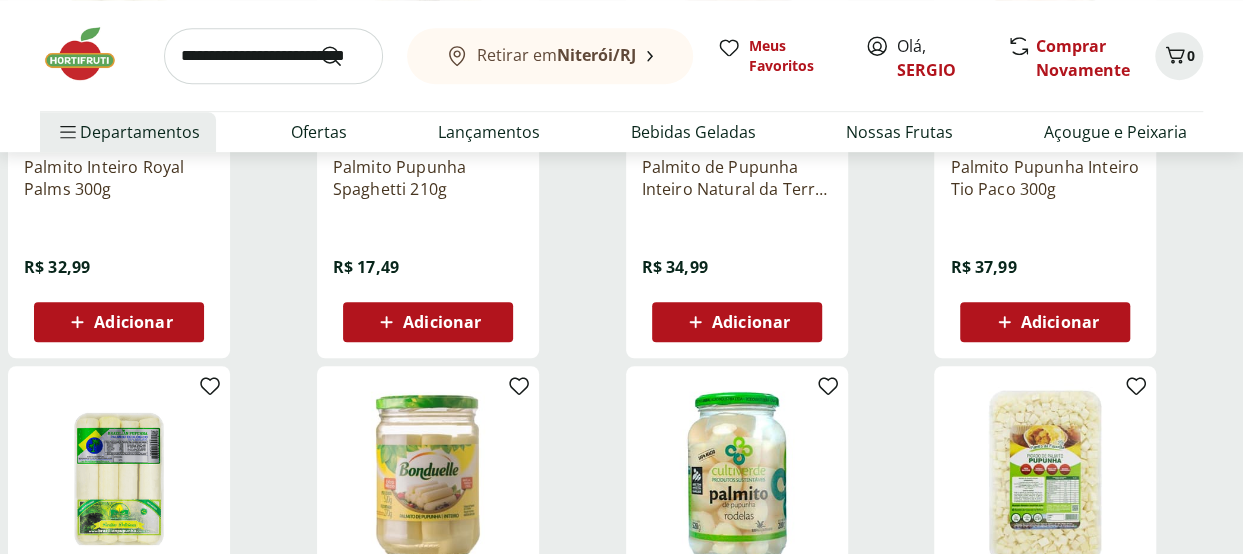 scroll, scrollTop: 700, scrollLeft: 0, axis: vertical 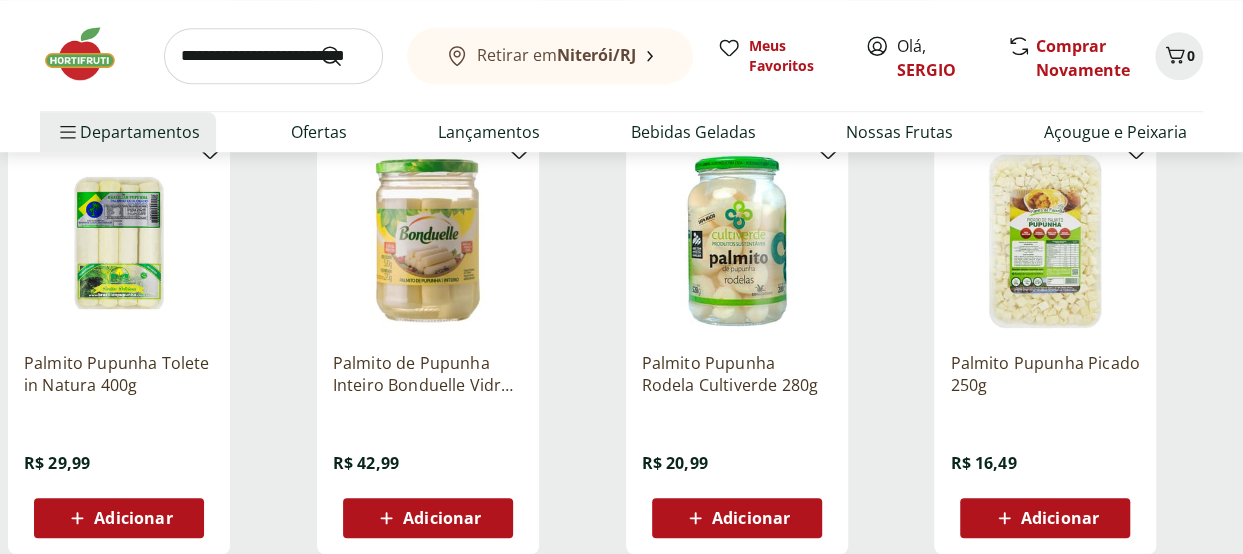 click on "Adicionar" at bounding box center (133, 518) 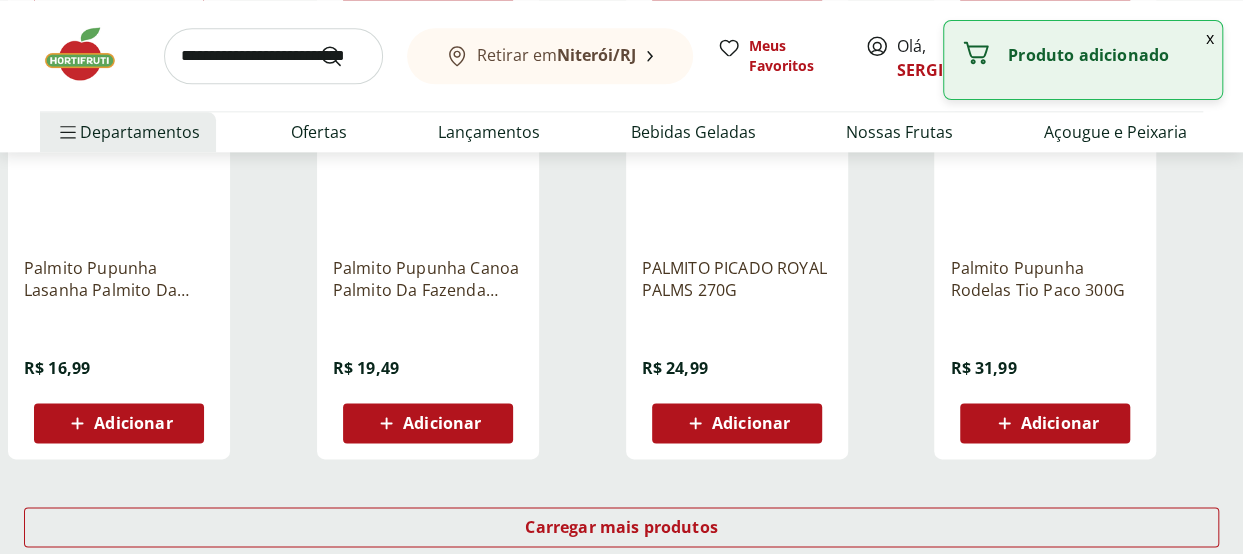 scroll, scrollTop: 1300, scrollLeft: 0, axis: vertical 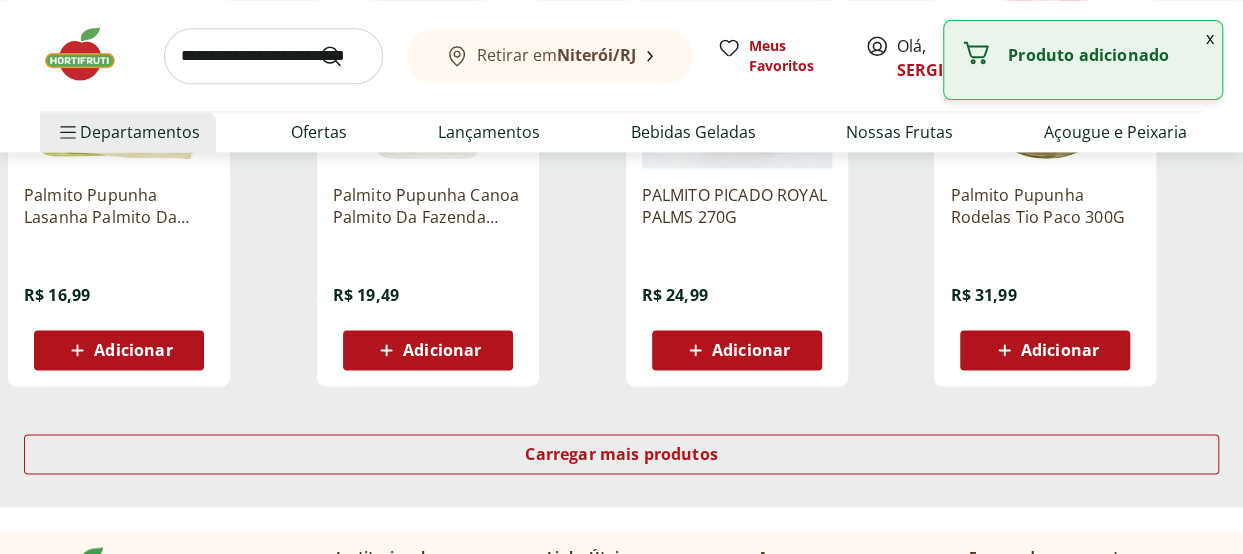 click 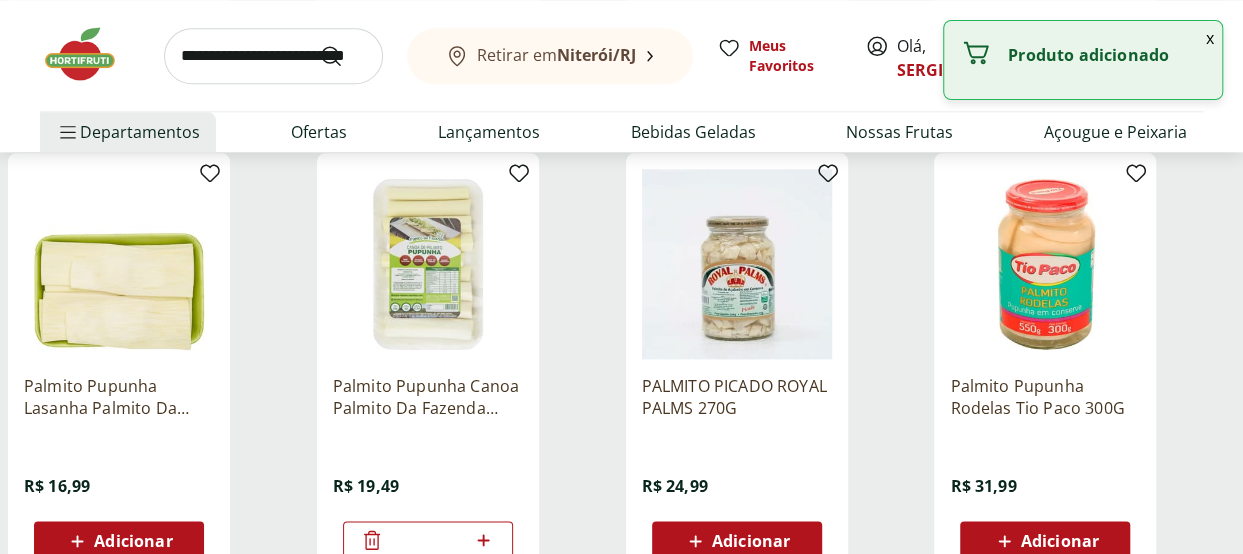 scroll, scrollTop: 1000, scrollLeft: 0, axis: vertical 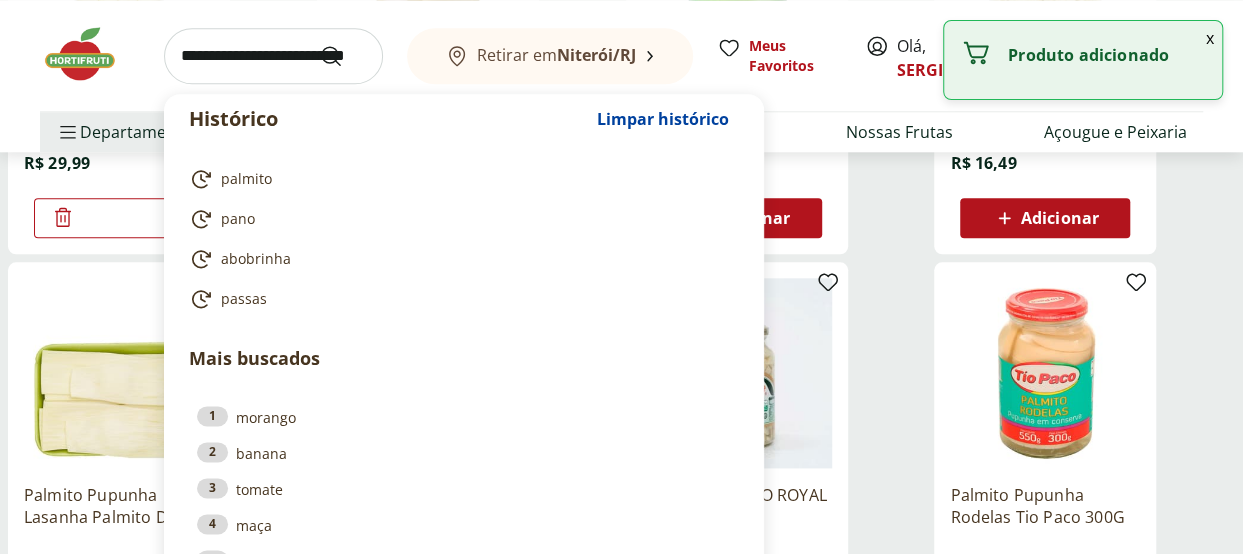 click at bounding box center [273, 56] 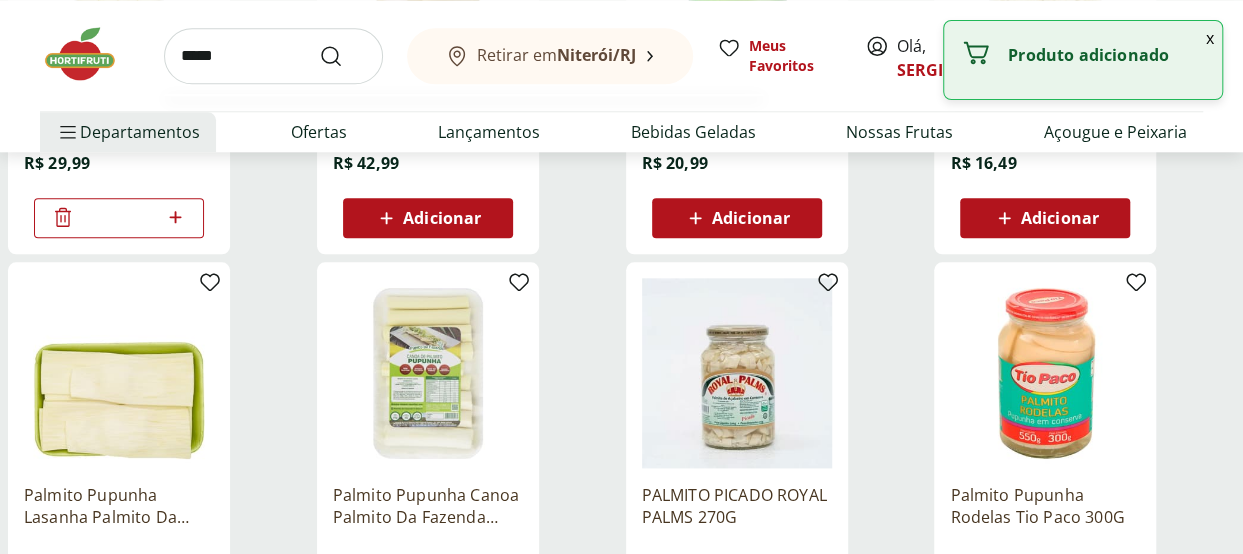 type on "*****" 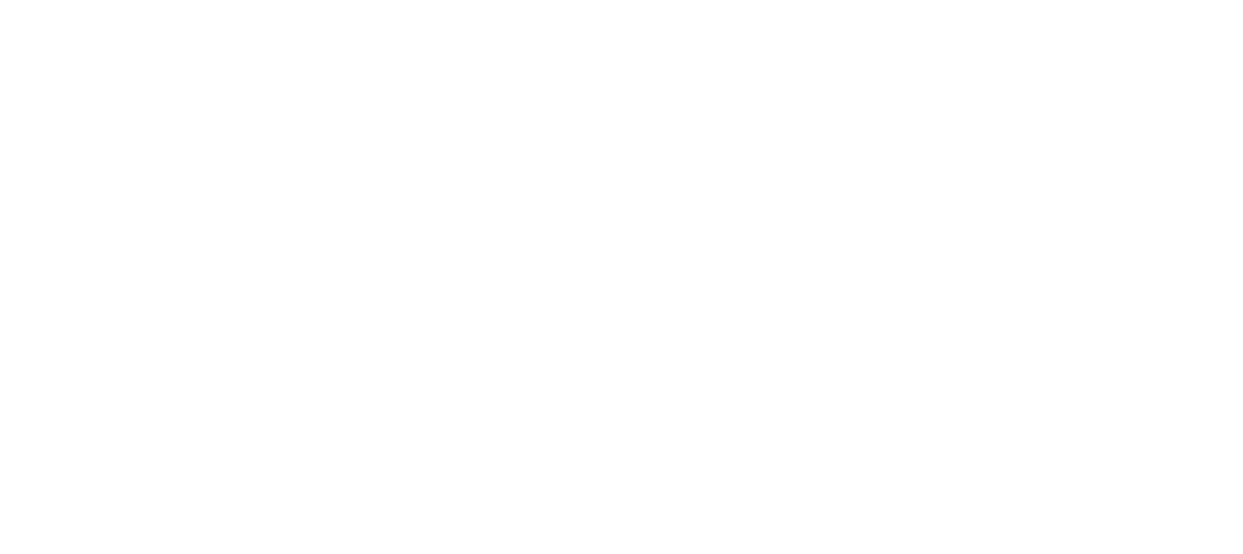 scroll, scrollTop: 0, scrollLeft: 0, axis: both 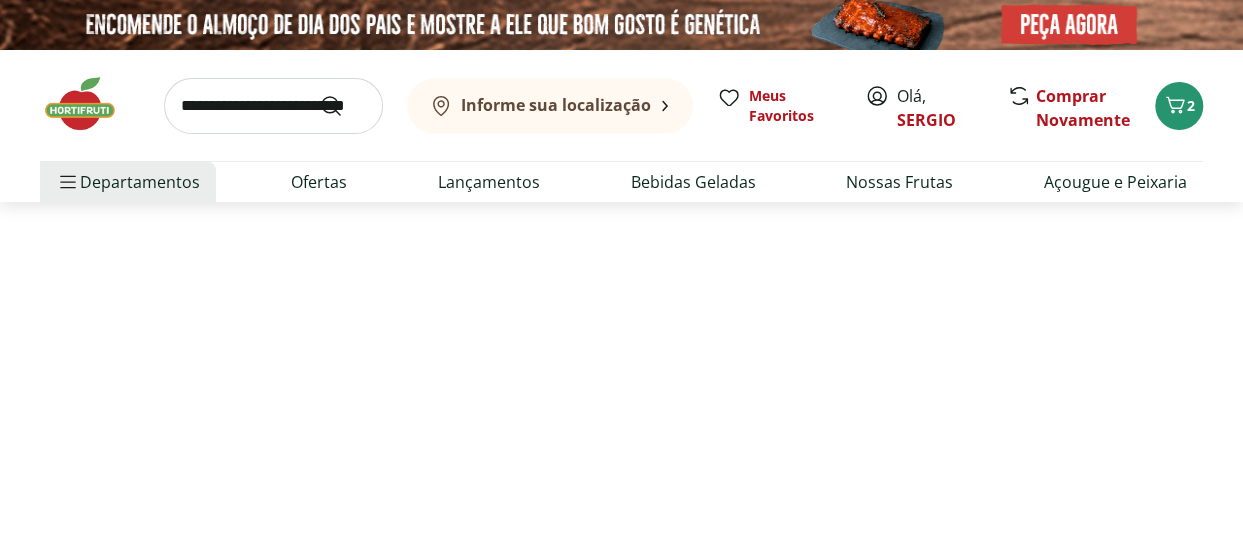 select on "**********" 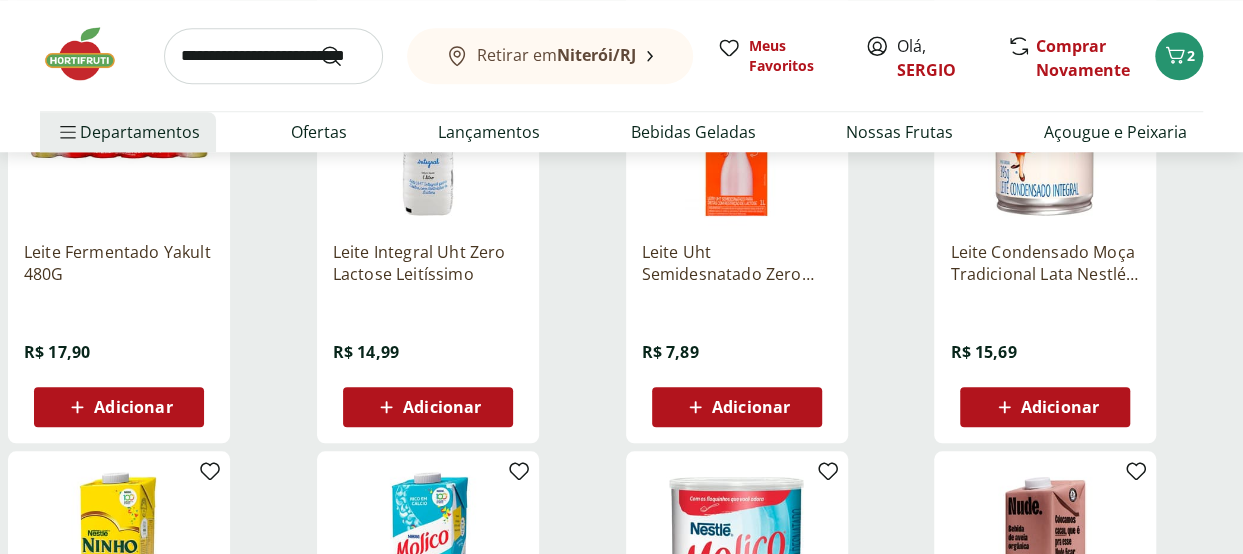 scroll, scrollTop: 1000, scrollLeft: 0, axis: vertical 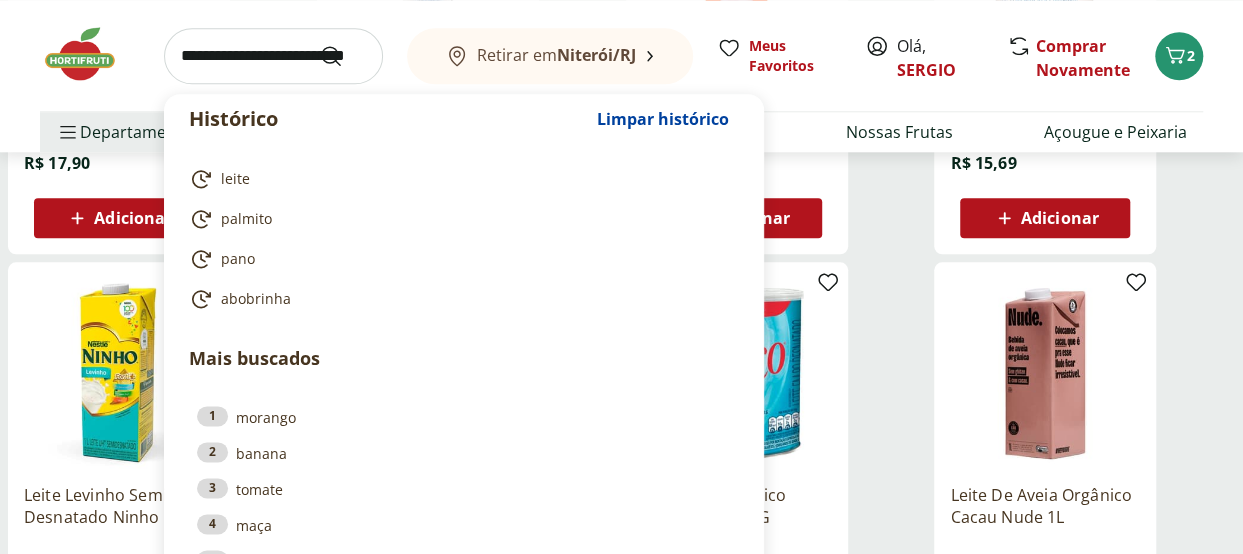click at bounding box center (273, 56) 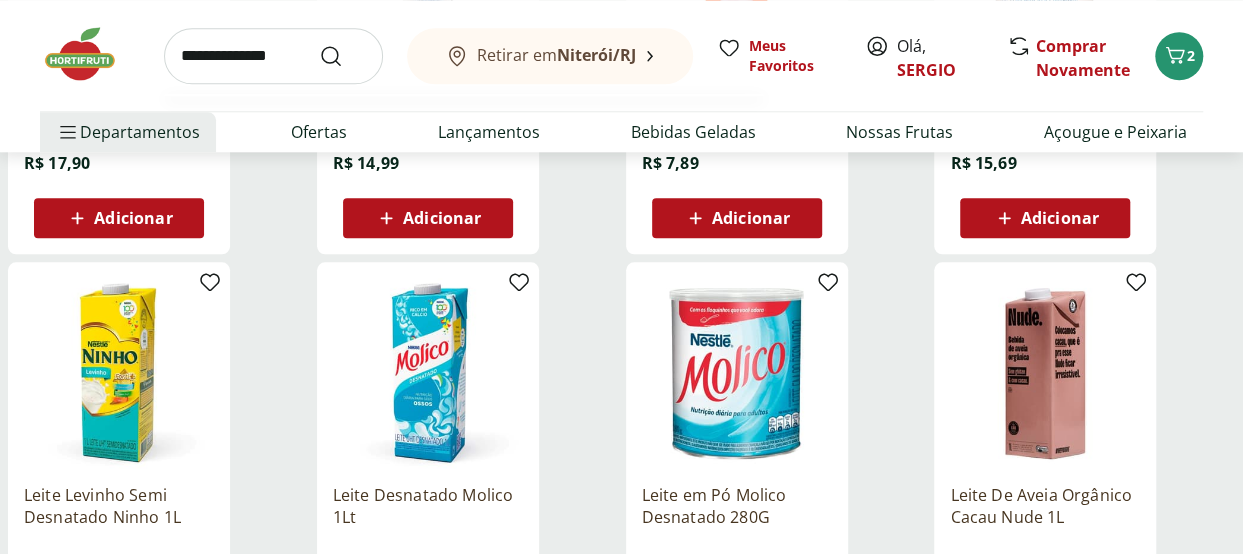 type on "**********" 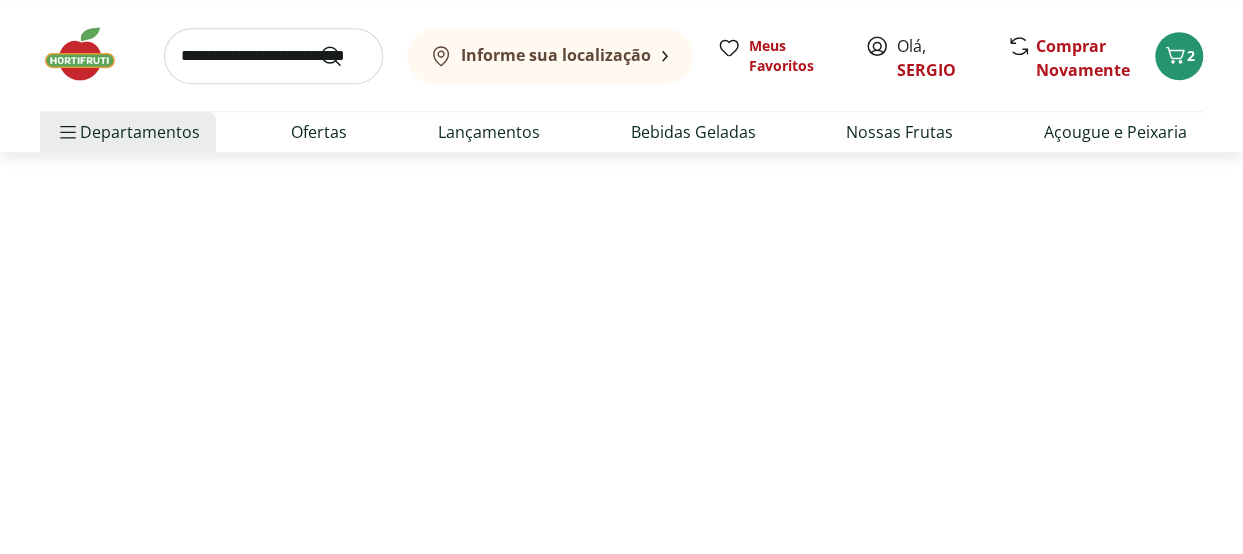 scroll, scrollTop: 0, scrollLeft: 0, axis: both 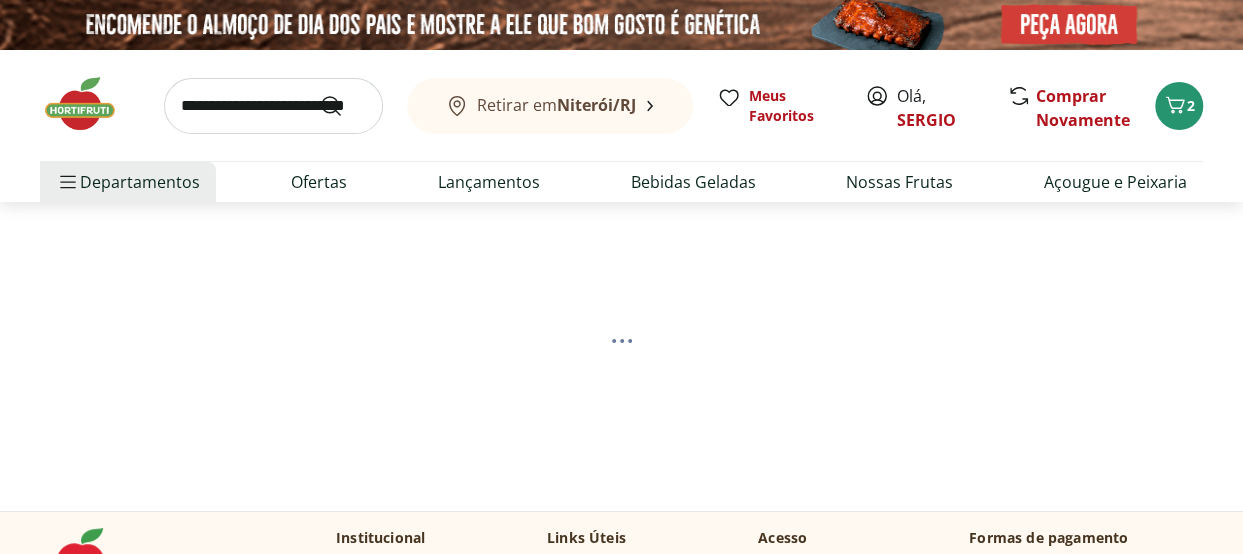 select on "**********" 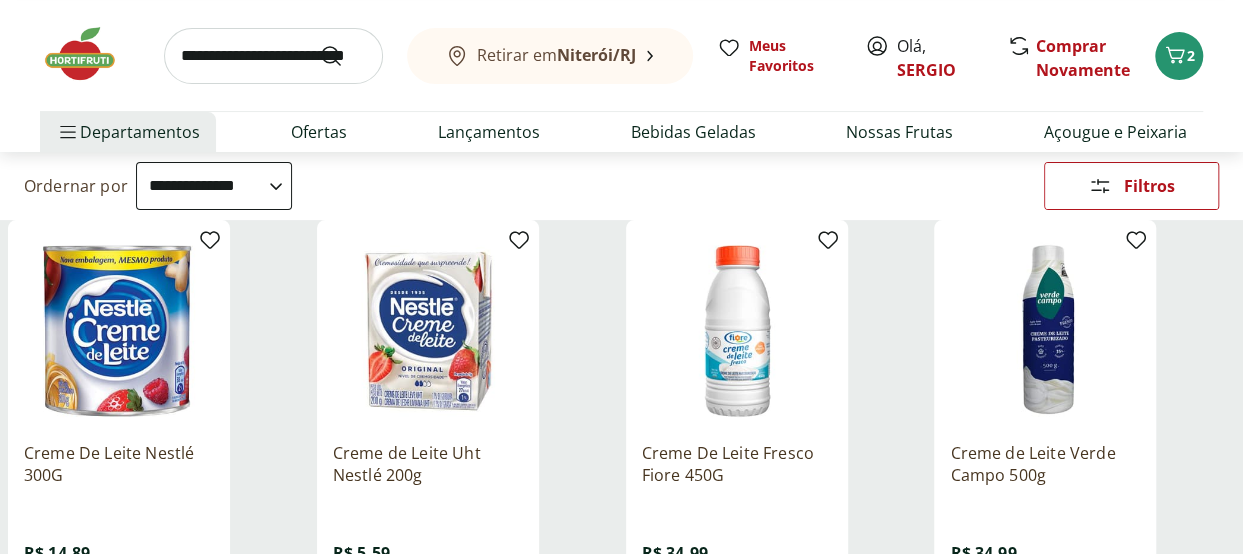 scroll, scrollTop: 300, scrollLeft: 0, axis: vertical 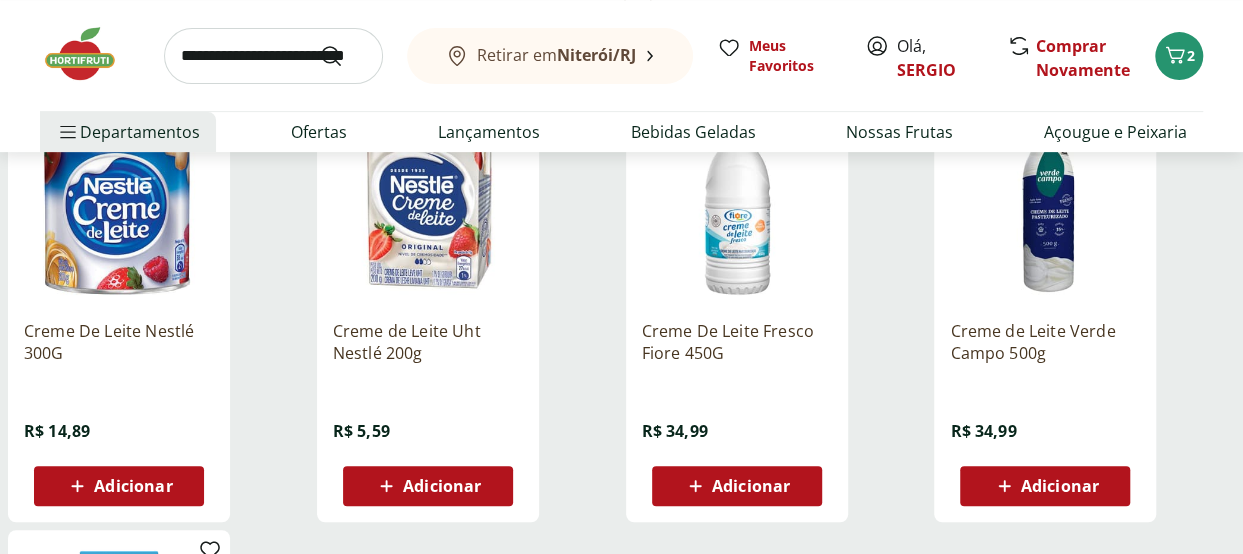 click on "Adicionar" at bounding box center [133, 486] 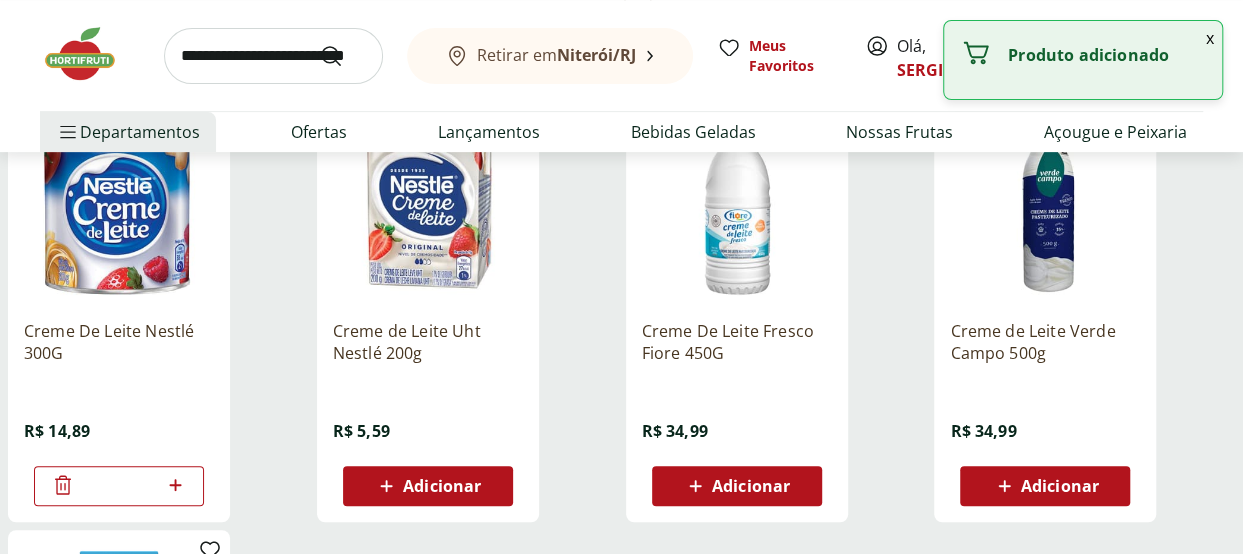 click 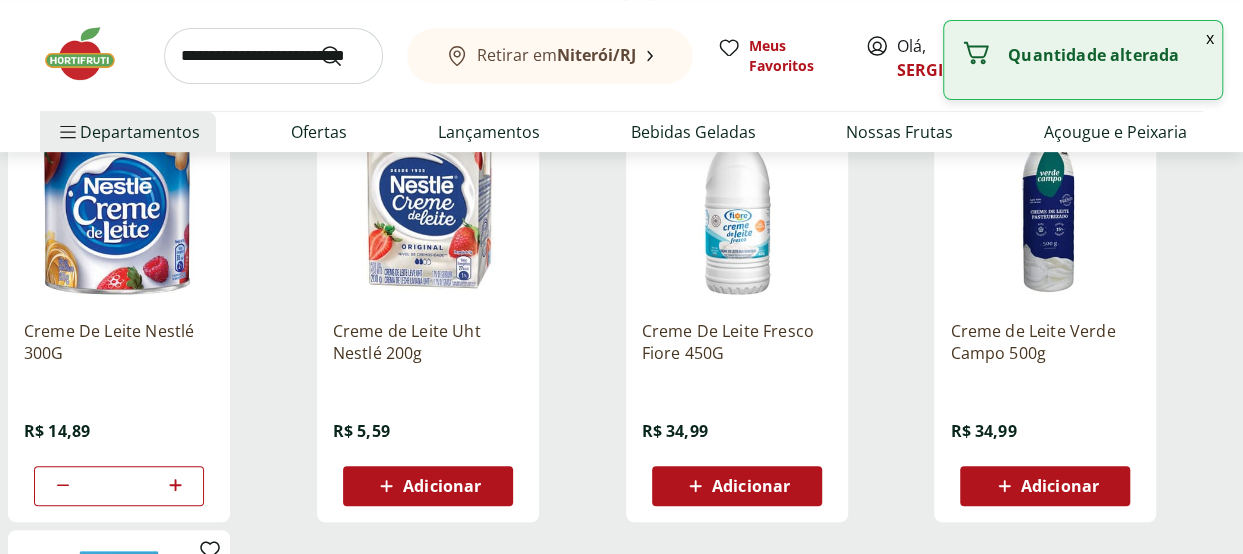click 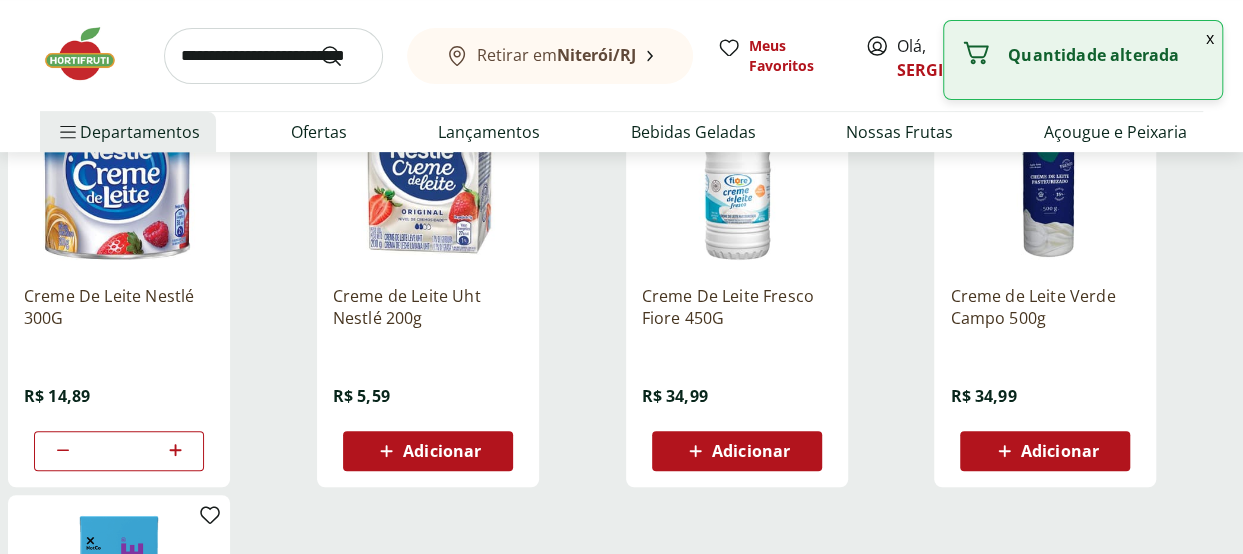 scroll, scrollTop: 800, scrollLeft: 0, axis: vertical 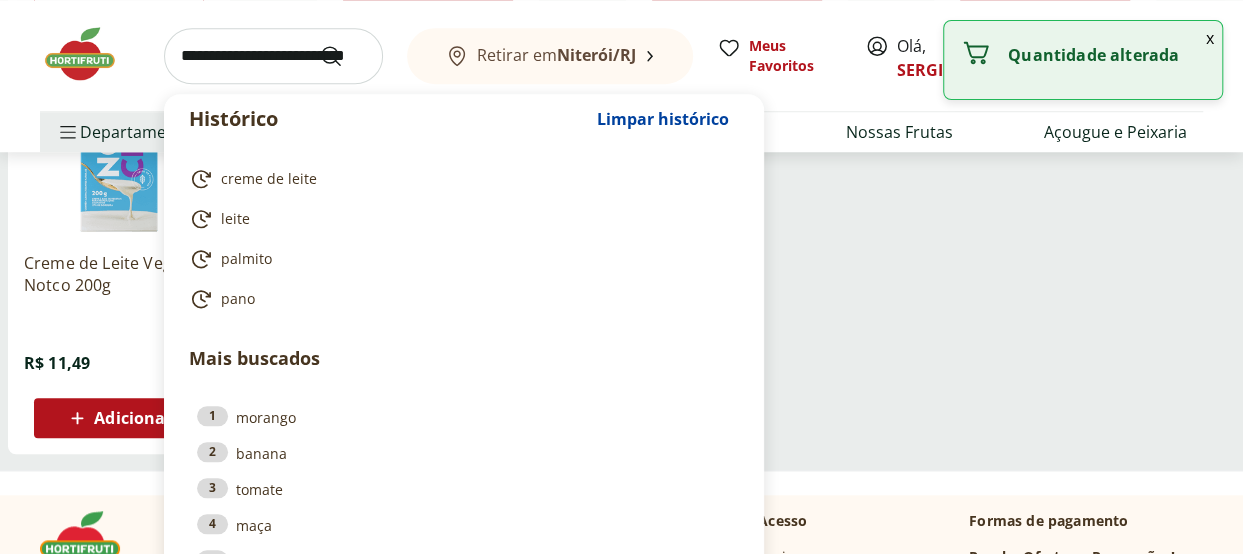 click at bounding box center (273, 56) 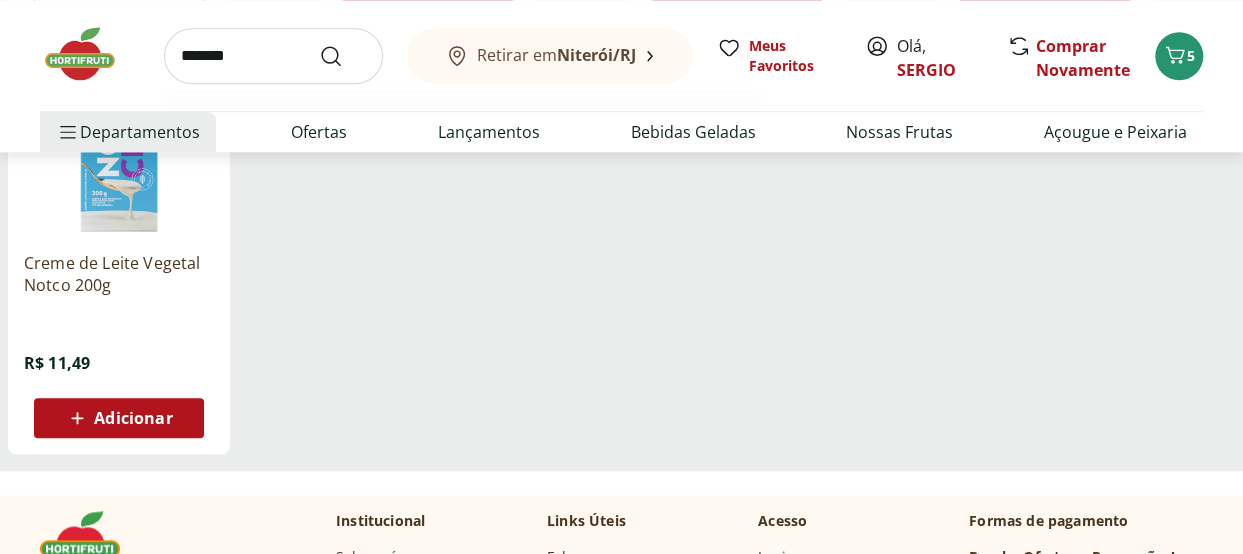 type on "*******" 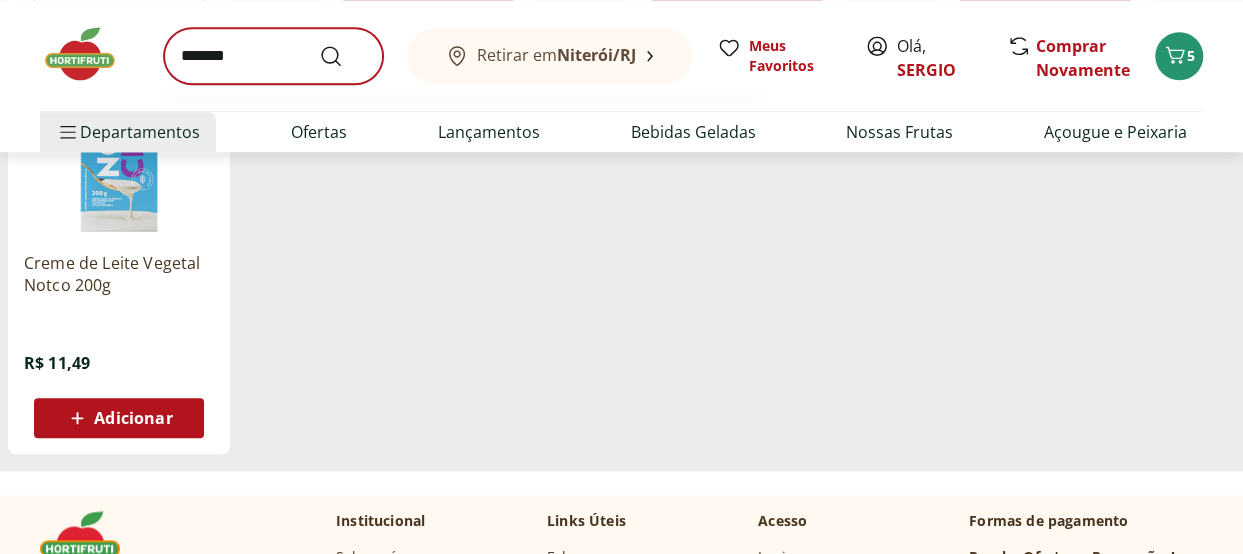 scroll, scrollTop: 0, scrollLeft: 0, axis: both 